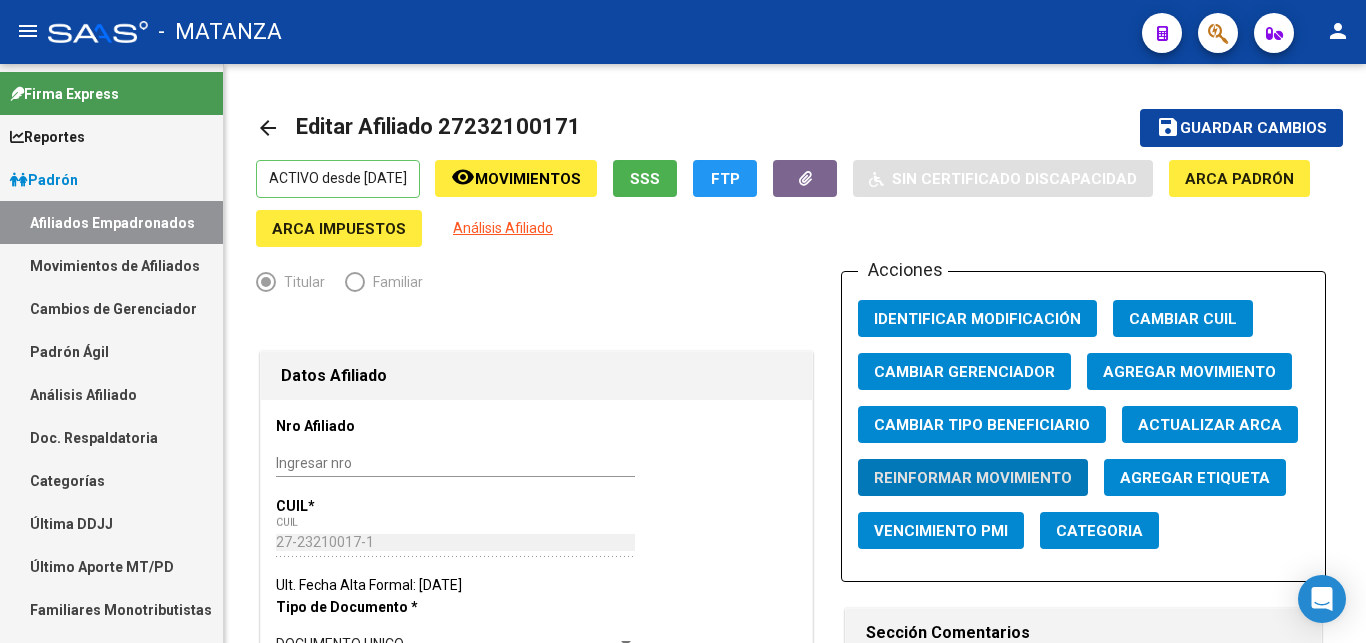 scroll, scrollTop: 0, scrollLeft: 0, axis: both 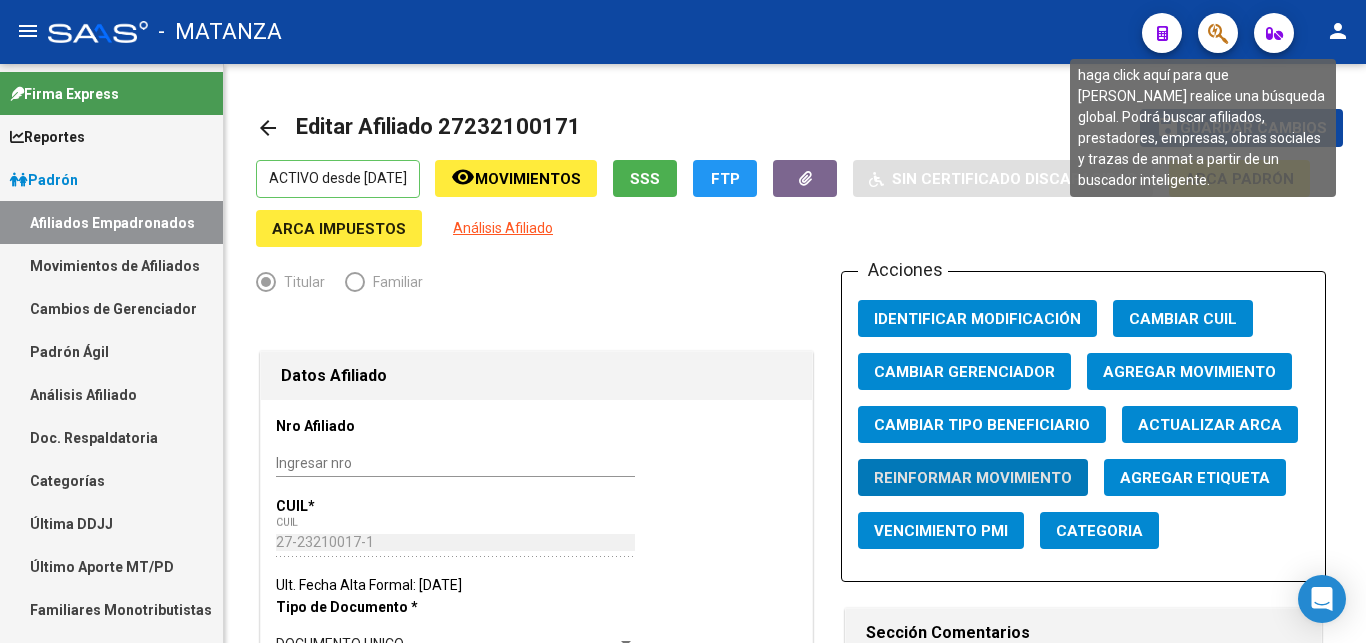 click 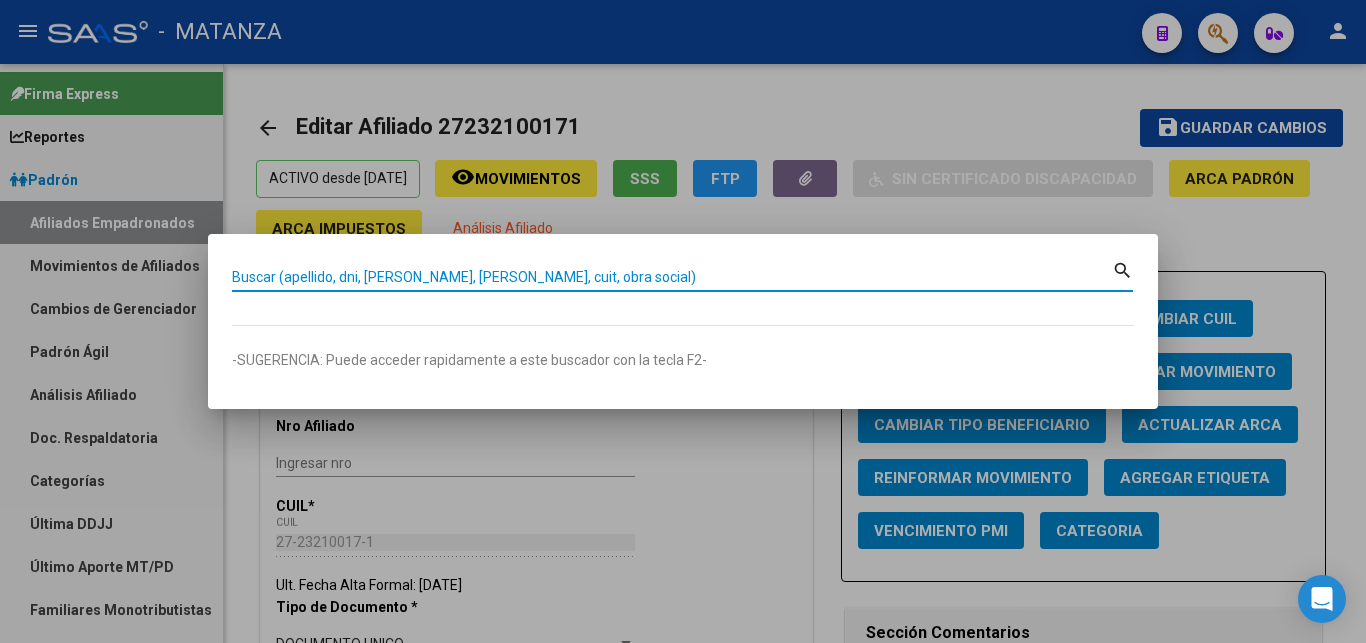click on "Buscar (apellido, dni, [PERSON_NAME], [PERSON_NAME], cuit, obra social)" at bounding box center [672, 277] 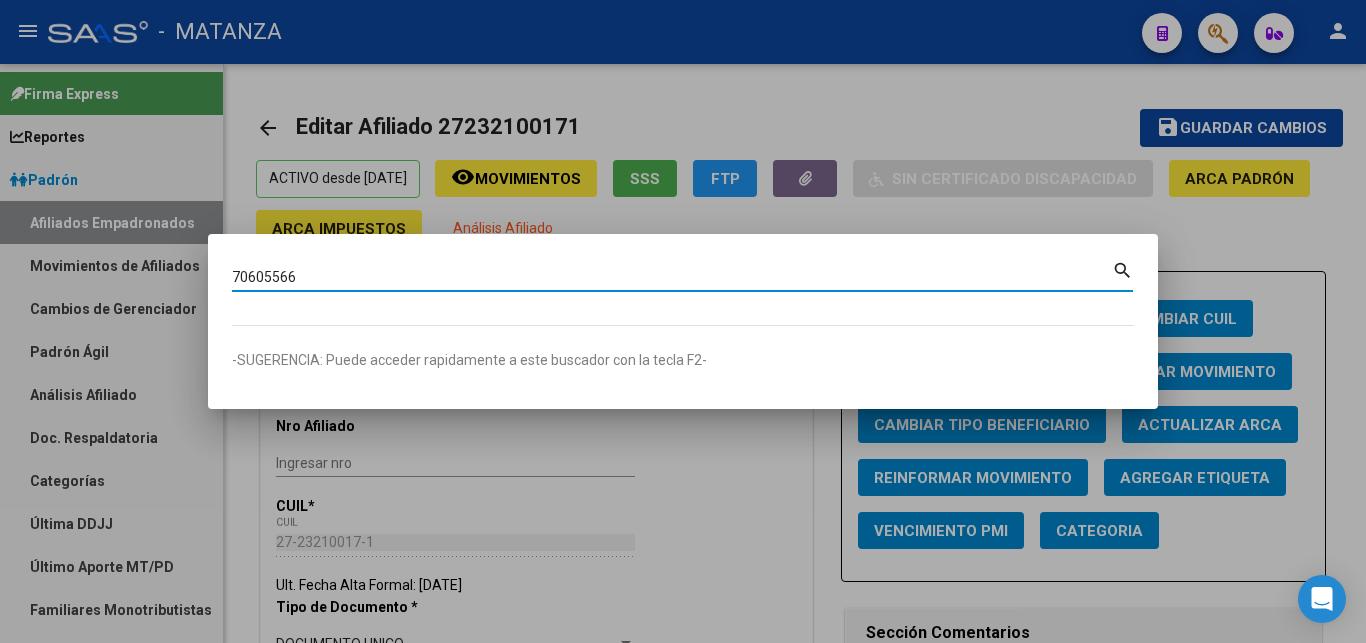 type on "70605566" 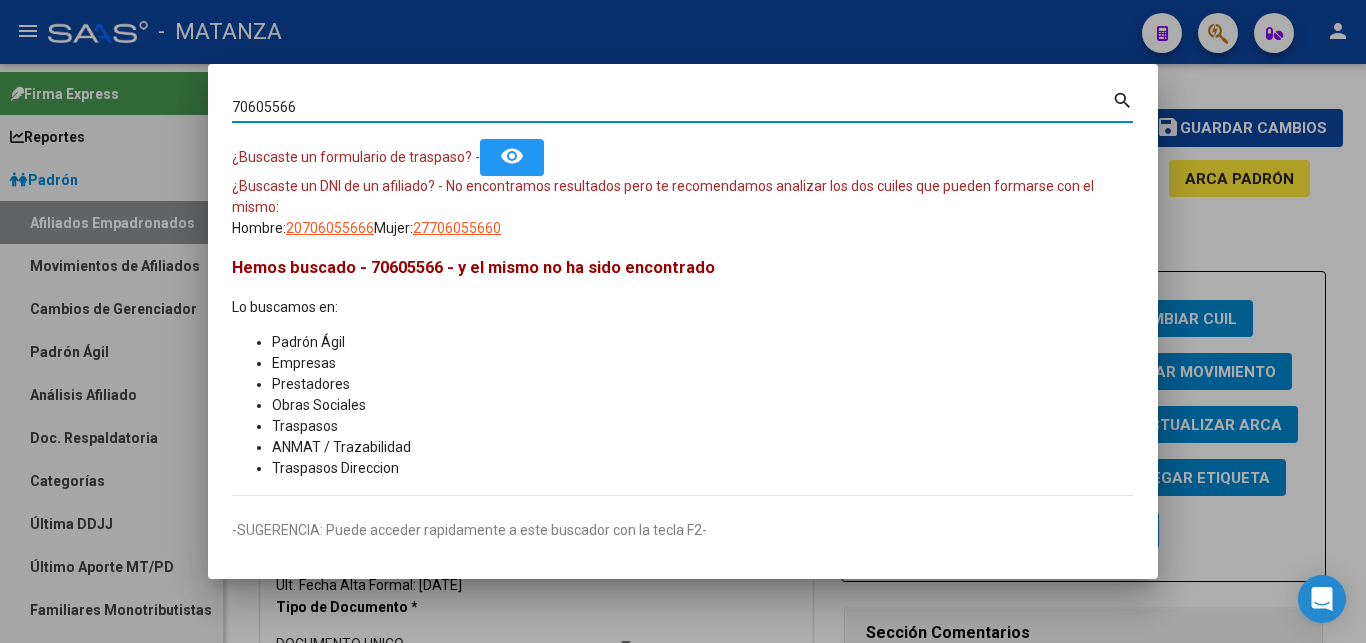 click at bounding box center [683, 321] 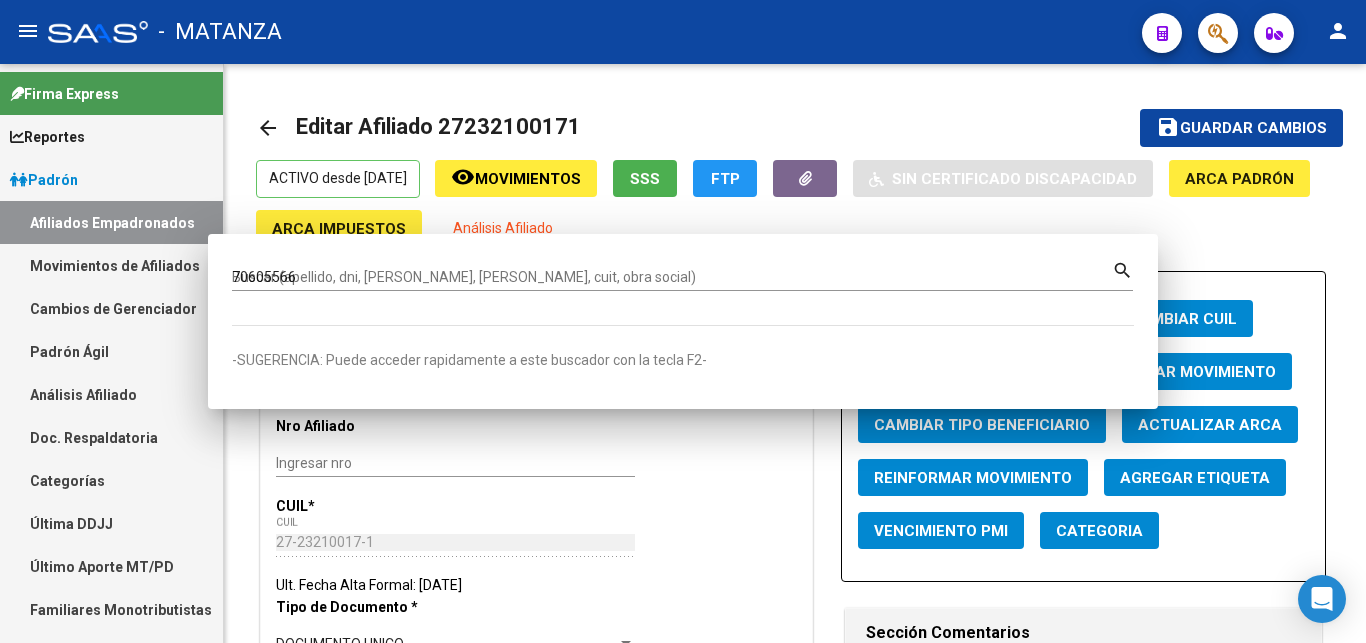 type 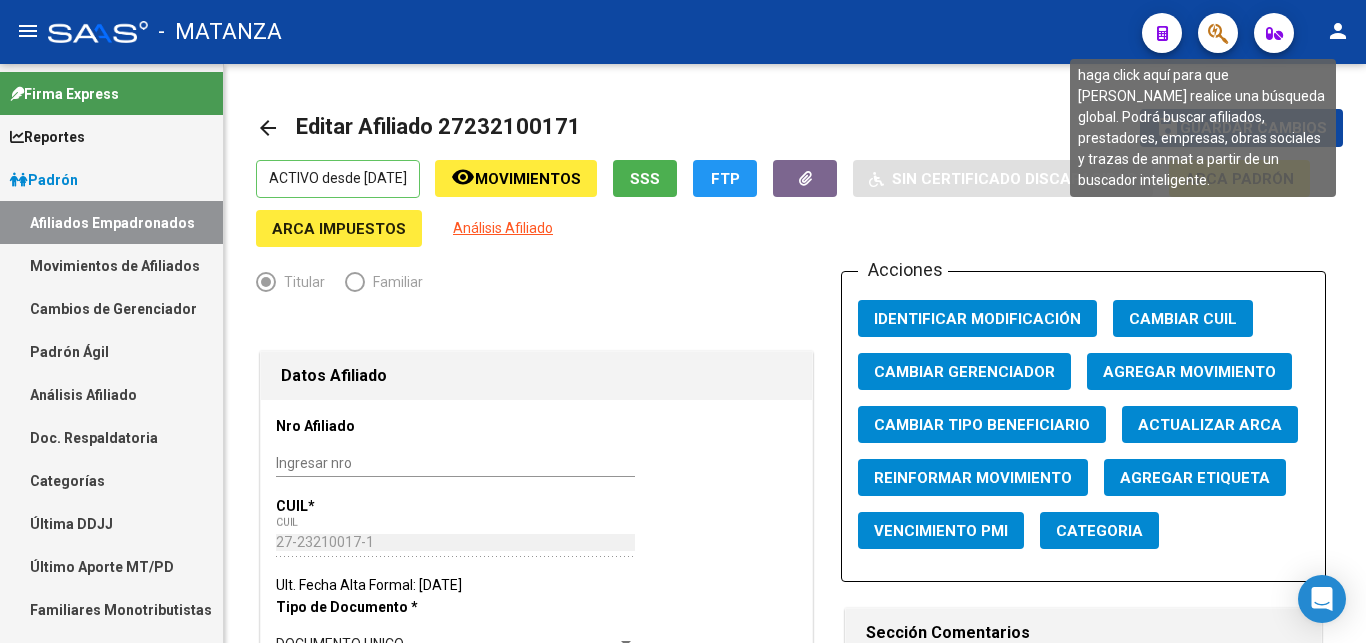 click 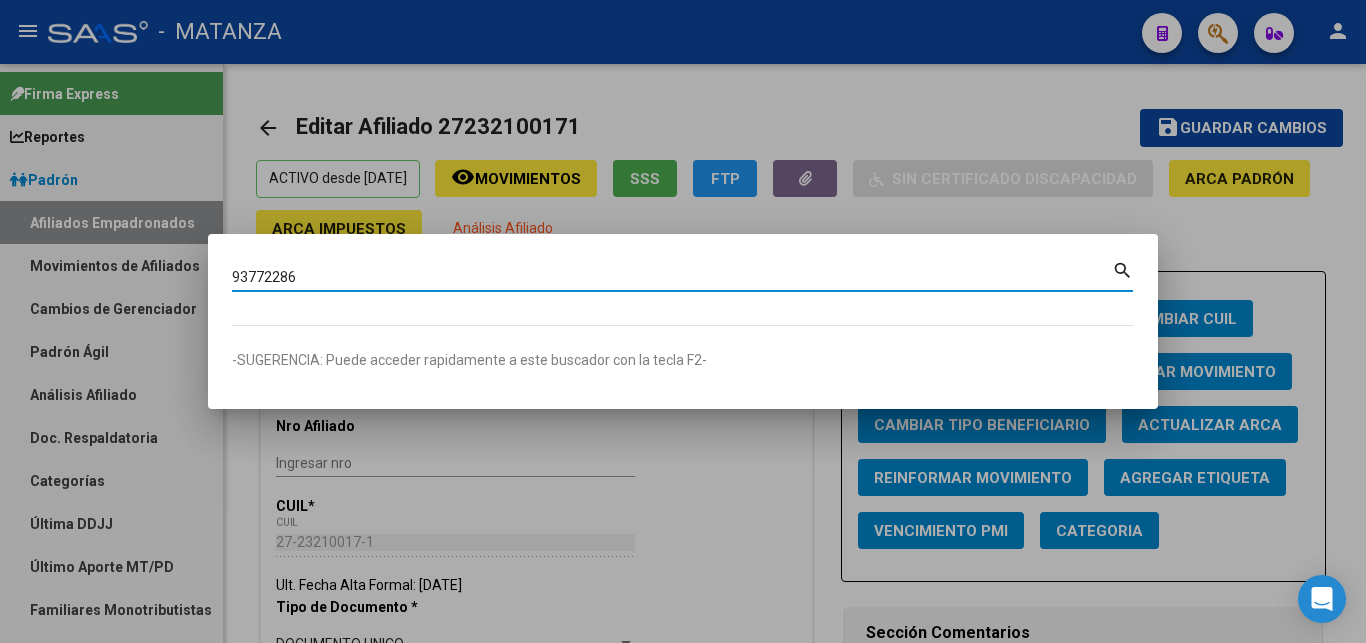 type on "93772286" 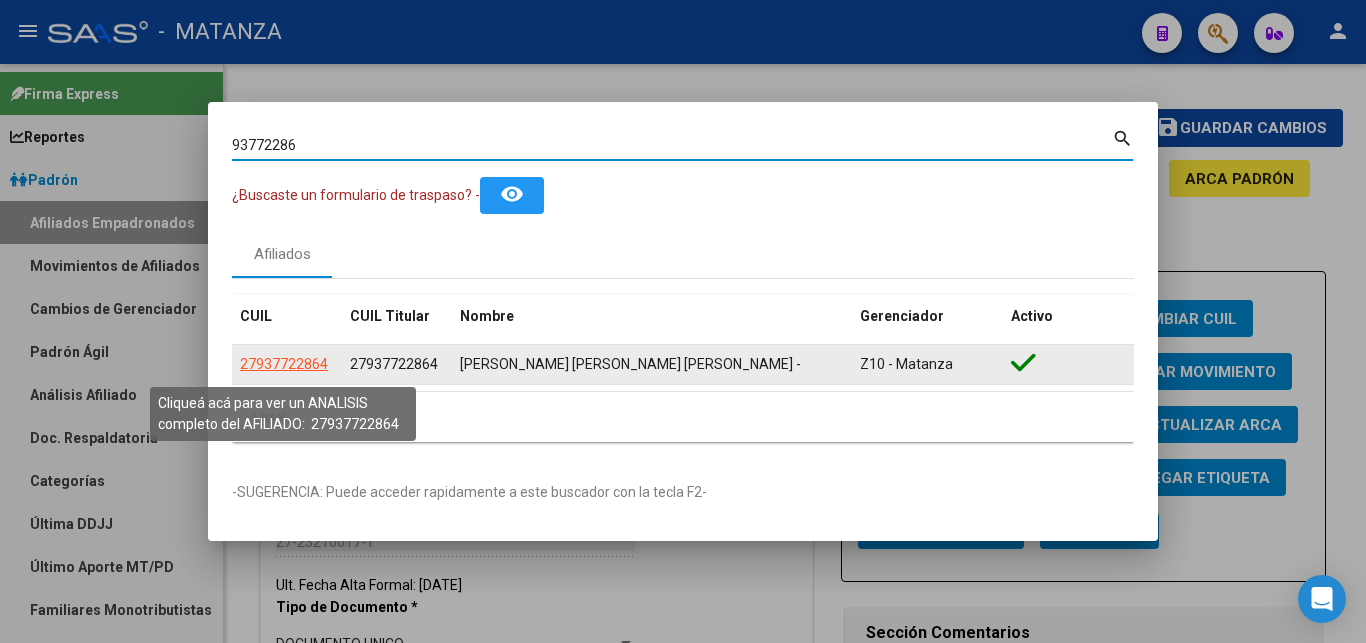 click on "27937722864" 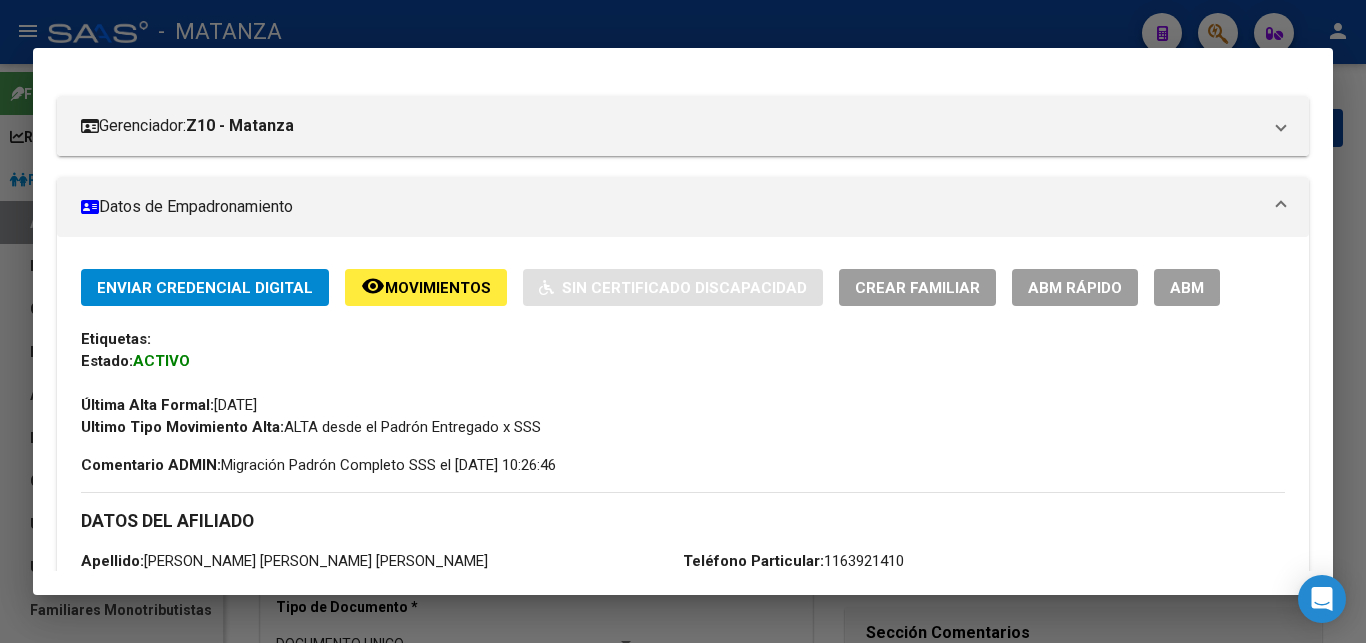 scroll, scrollTop: 92, scrollLeft: 0, axis: vertical 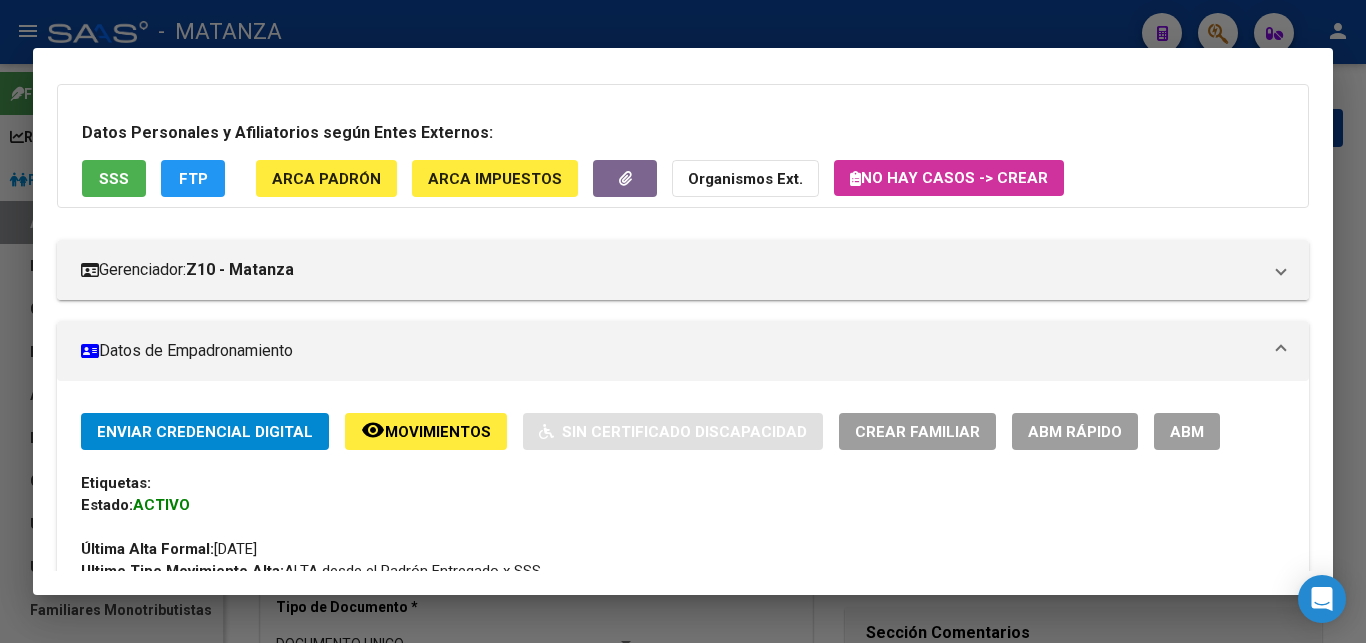 click on "ABM" at bounding box center [1187, 432] 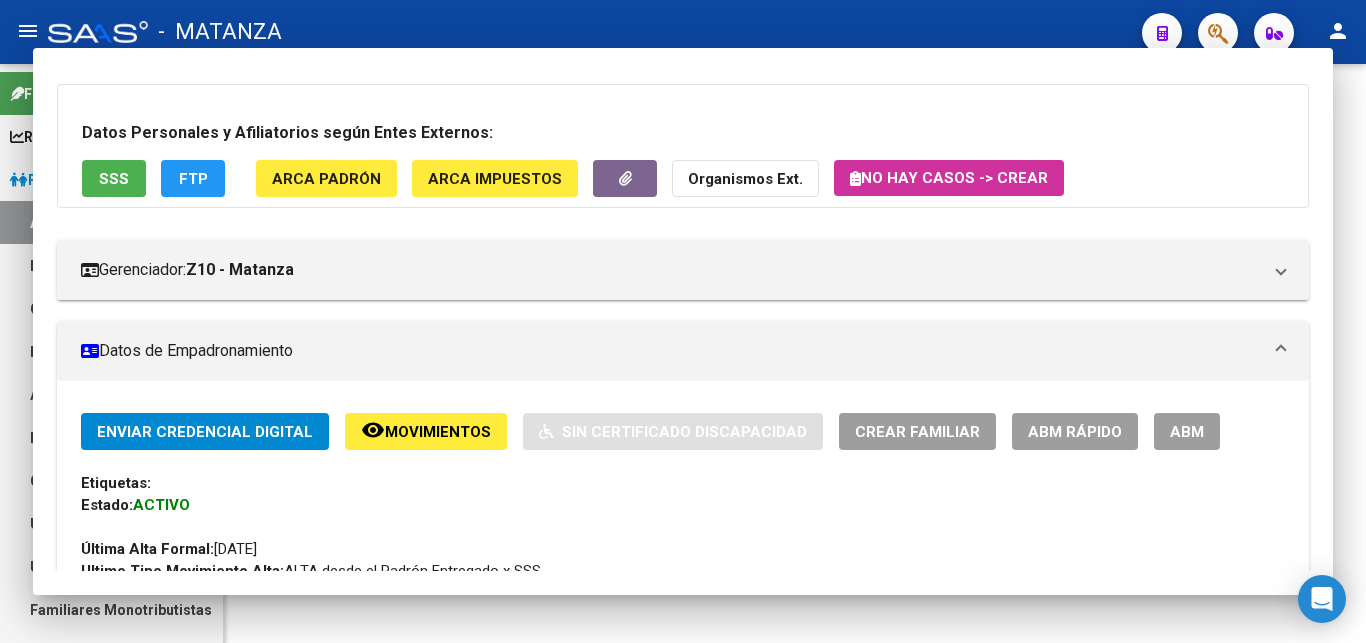 type 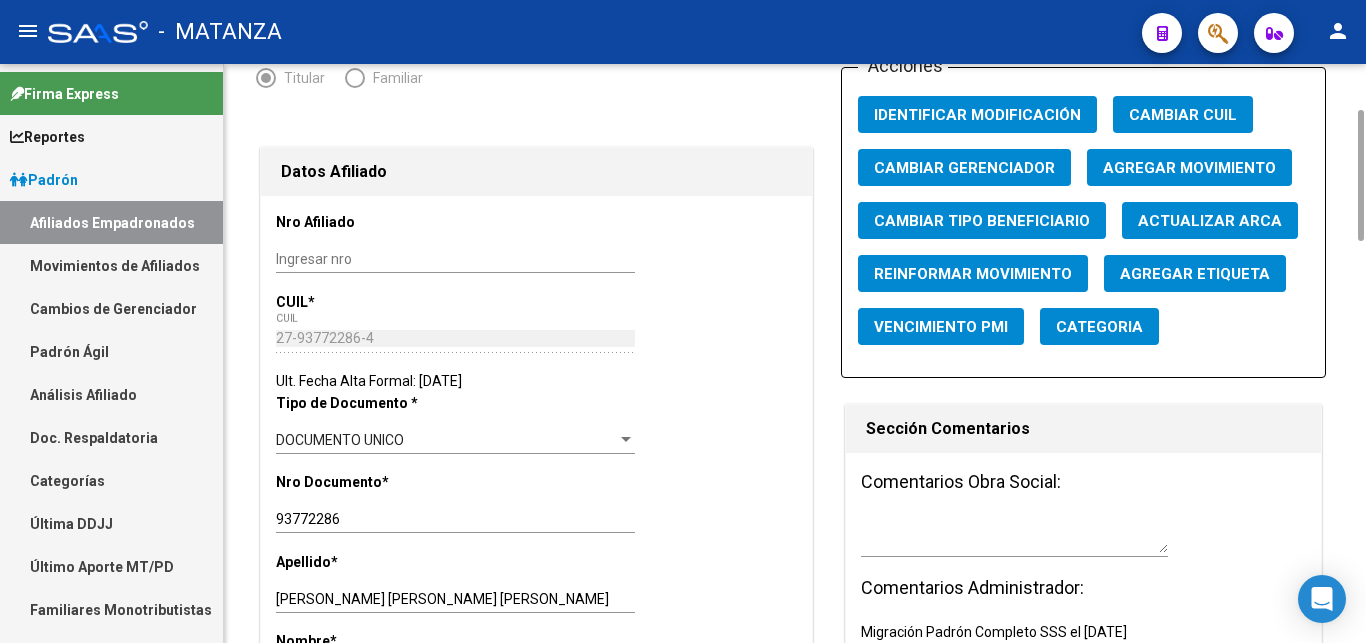 scroll, scrollTop: 408, scrollLeft: 0, axis: vertical 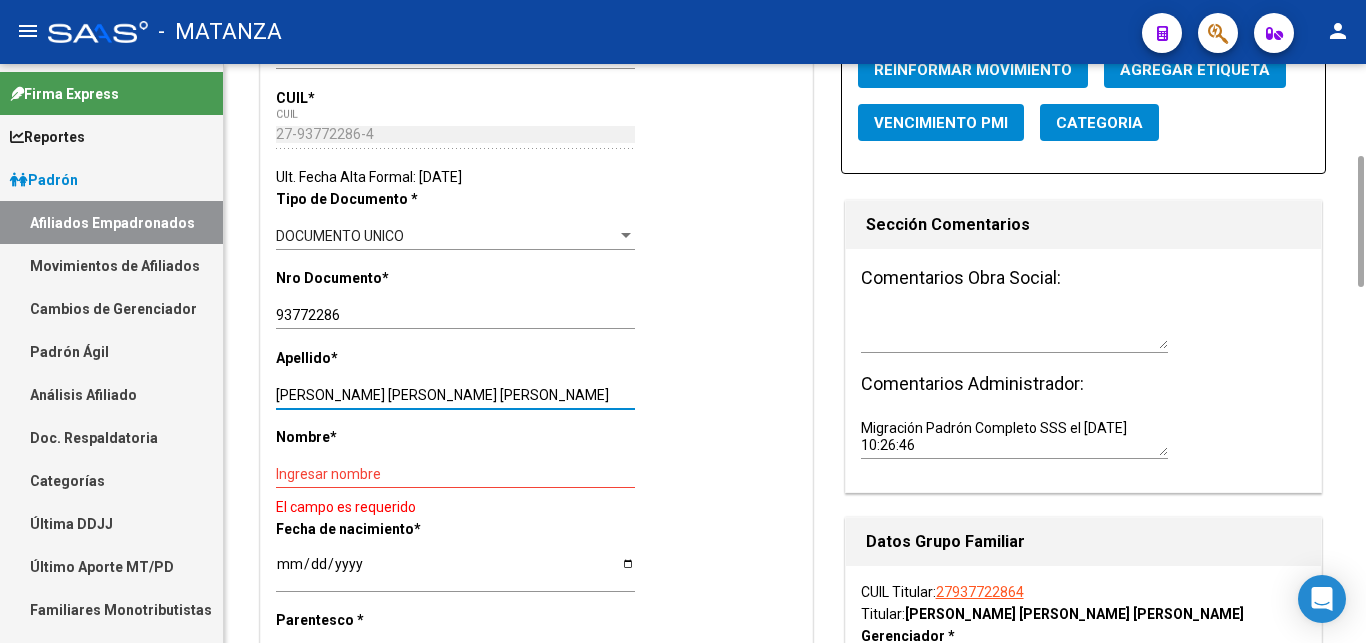 drag, startPoint x: 415, startPoint y: 395, endPoint x: 532, endPoint y: 405, distance: 117.426575 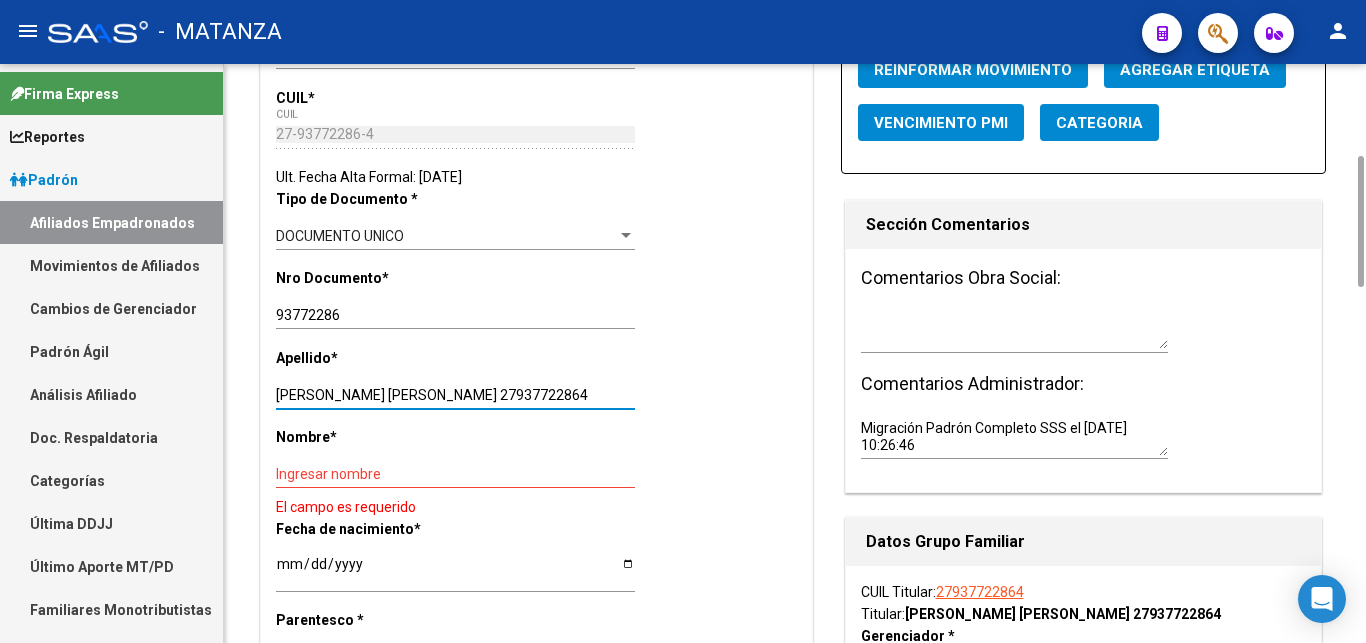 drag, startPoint x: 416, startPoint y: 393, endPoint x: 514, endPoint y: 399, distance: 98.1835 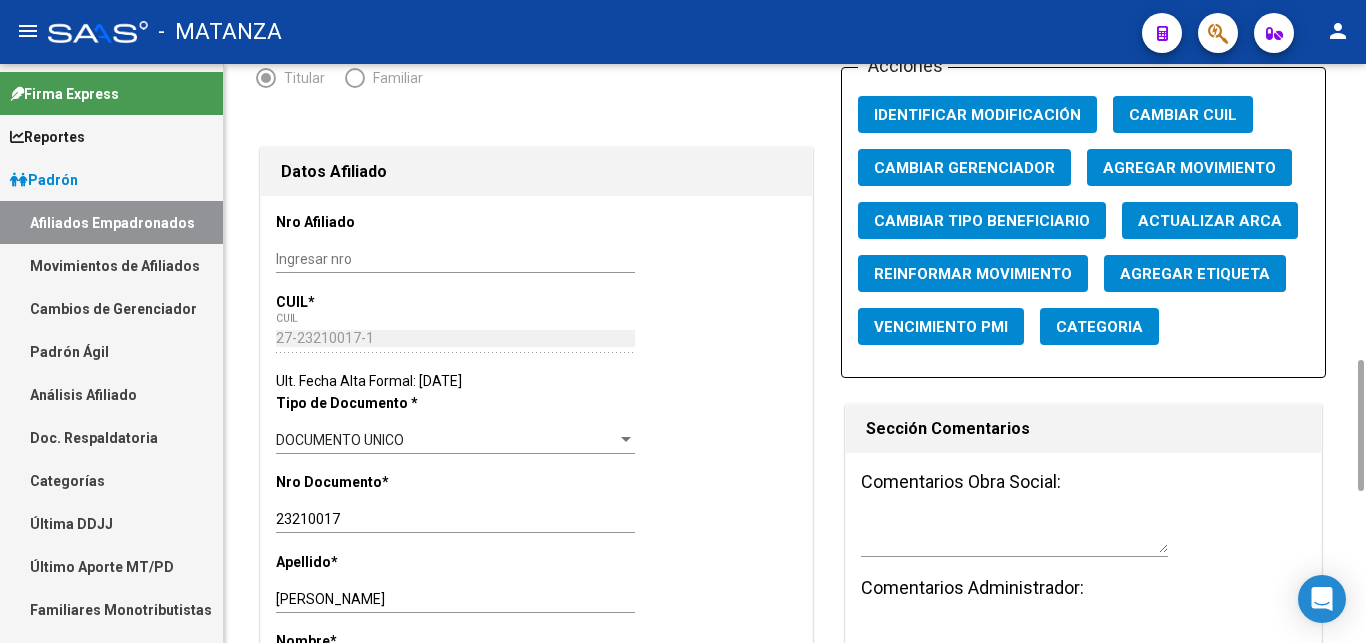 scroll, scrollTop: 0, scrollLeft: 0, axis: both 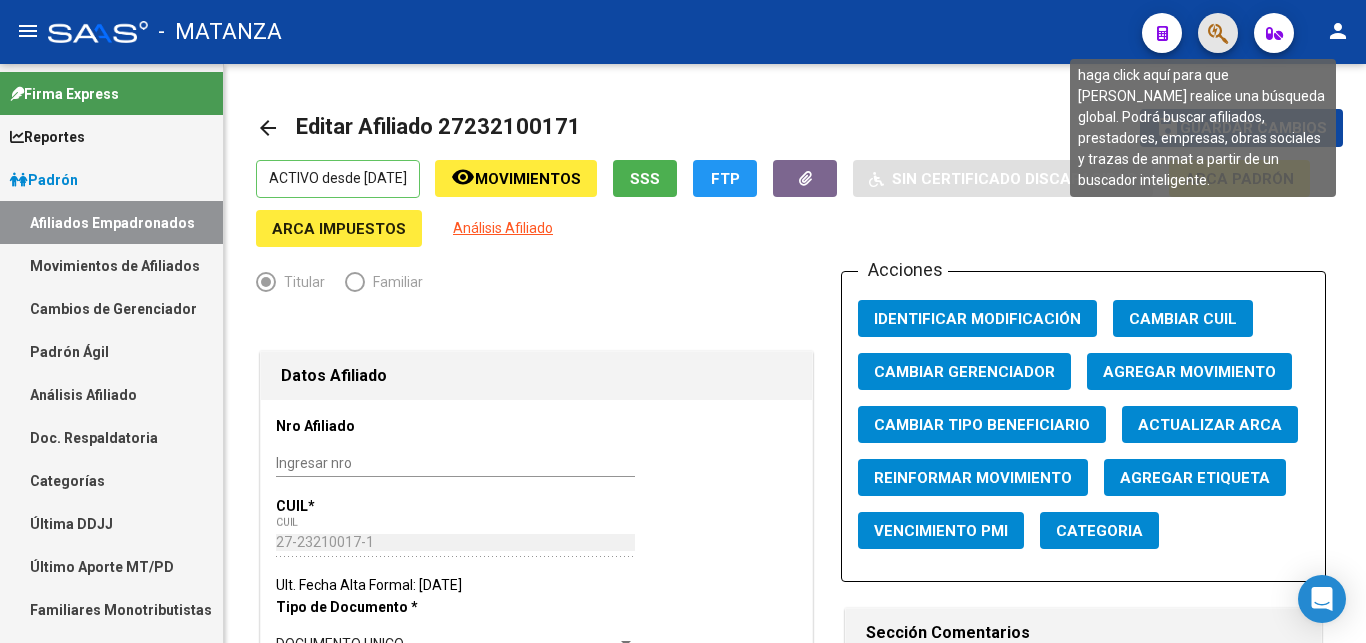 click 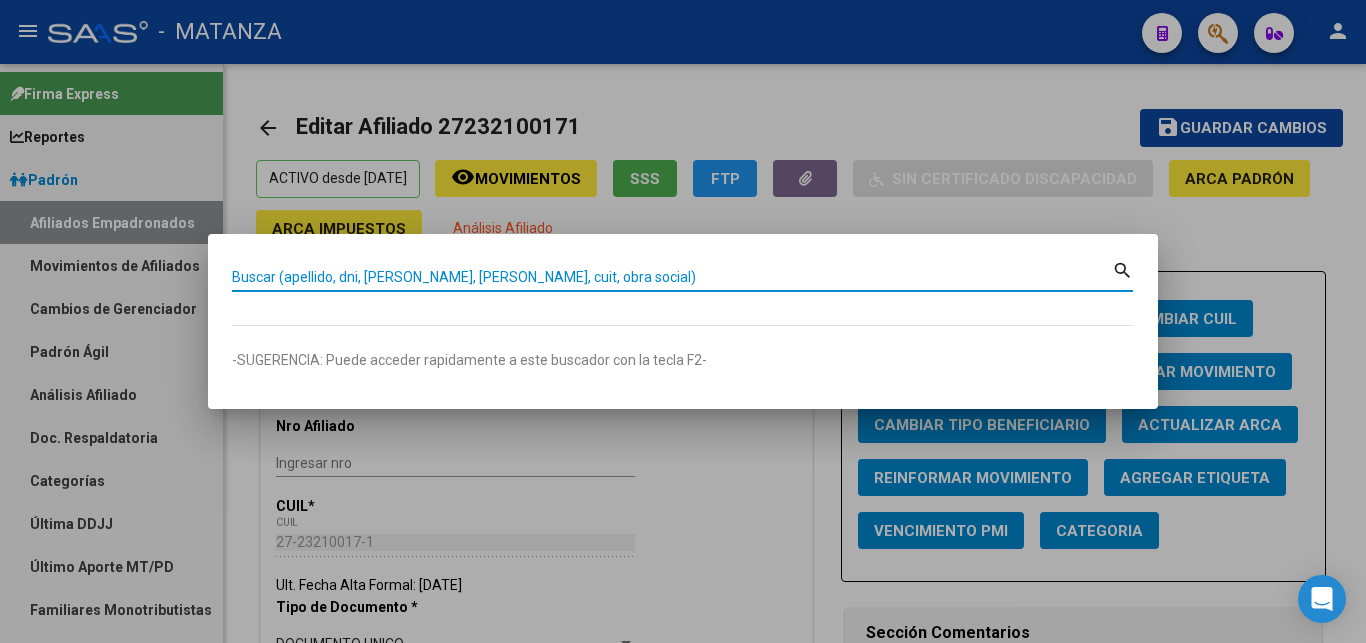 click on "Buscar (apellido, dni, [PERSON_NAME], [PERSON_NAME], cuit, obra social)" at bounding box center (672, 277) 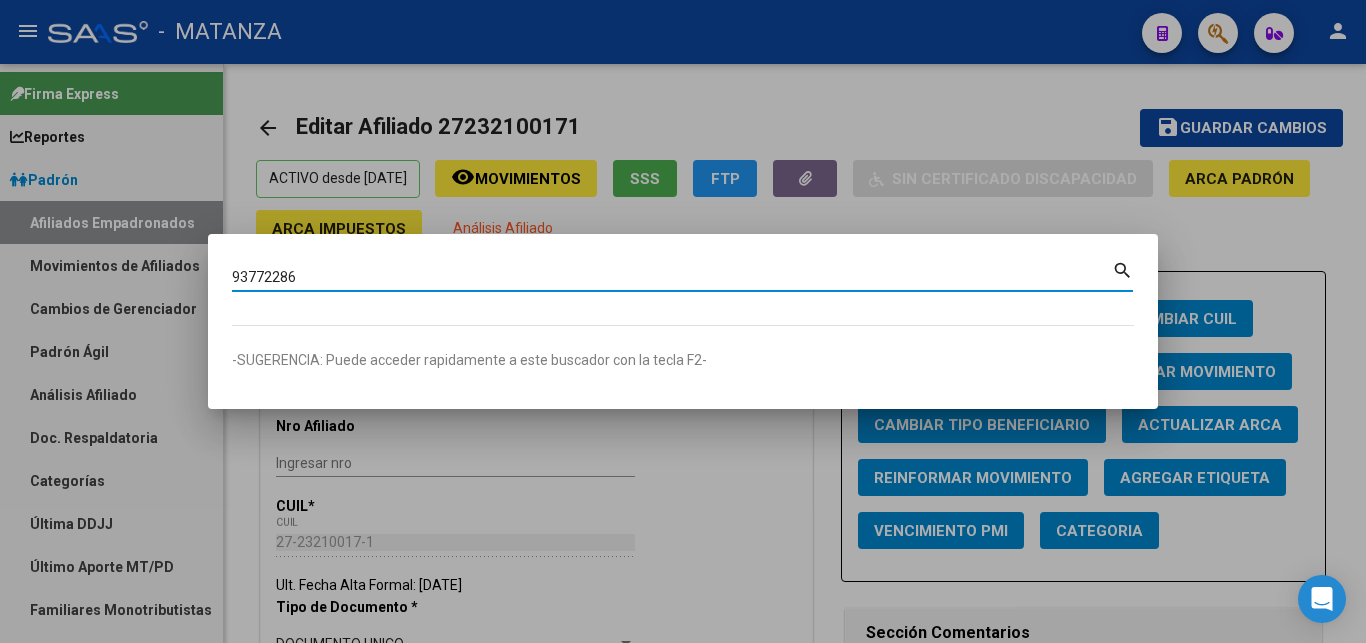 type on "93772286" 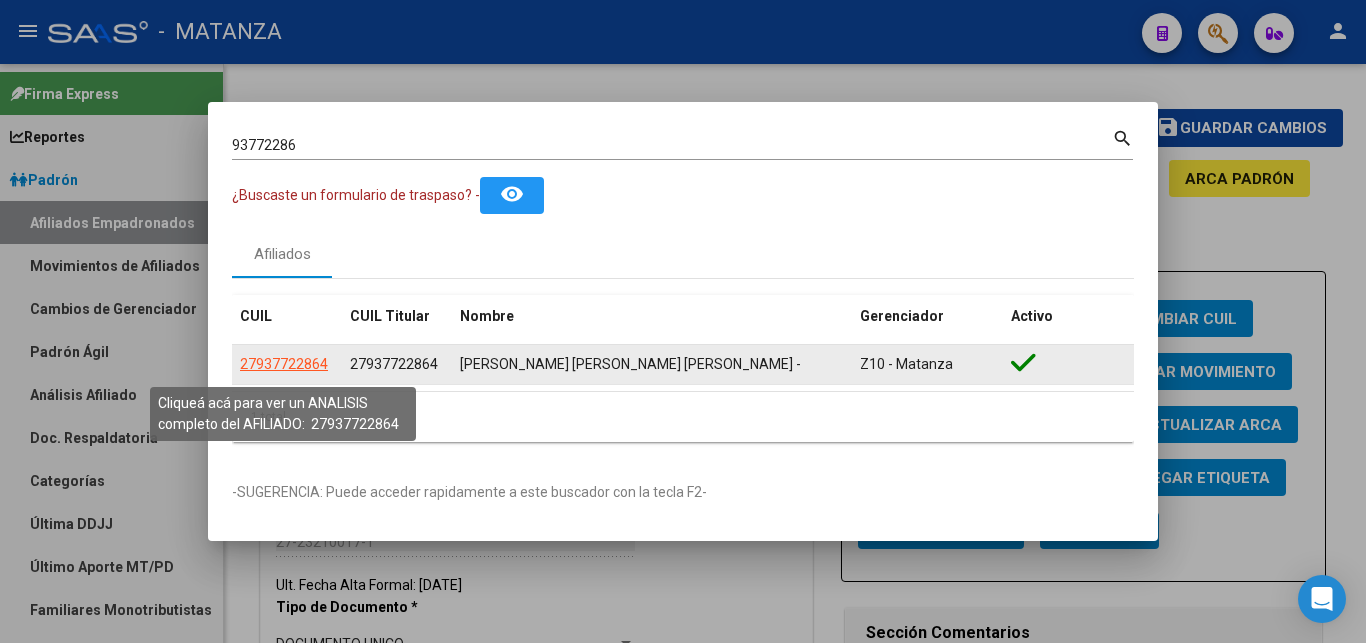click on "27937722864" 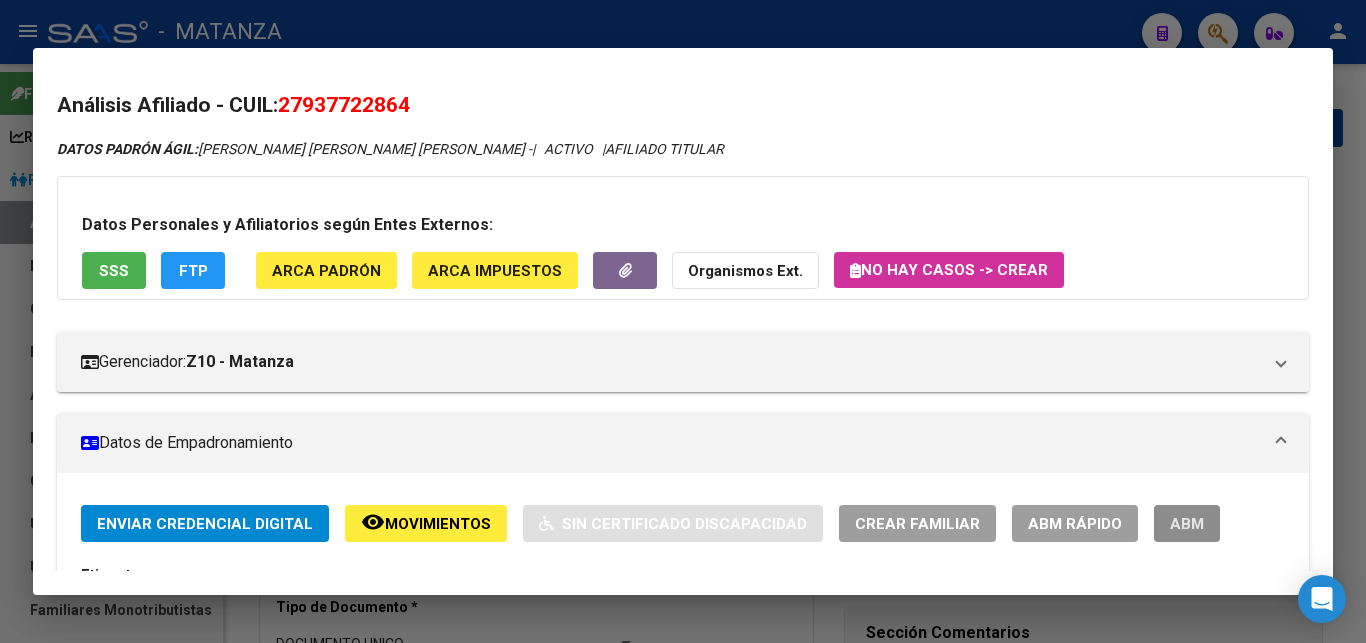 click on "ABM" at bounding box center (1187, 524) 